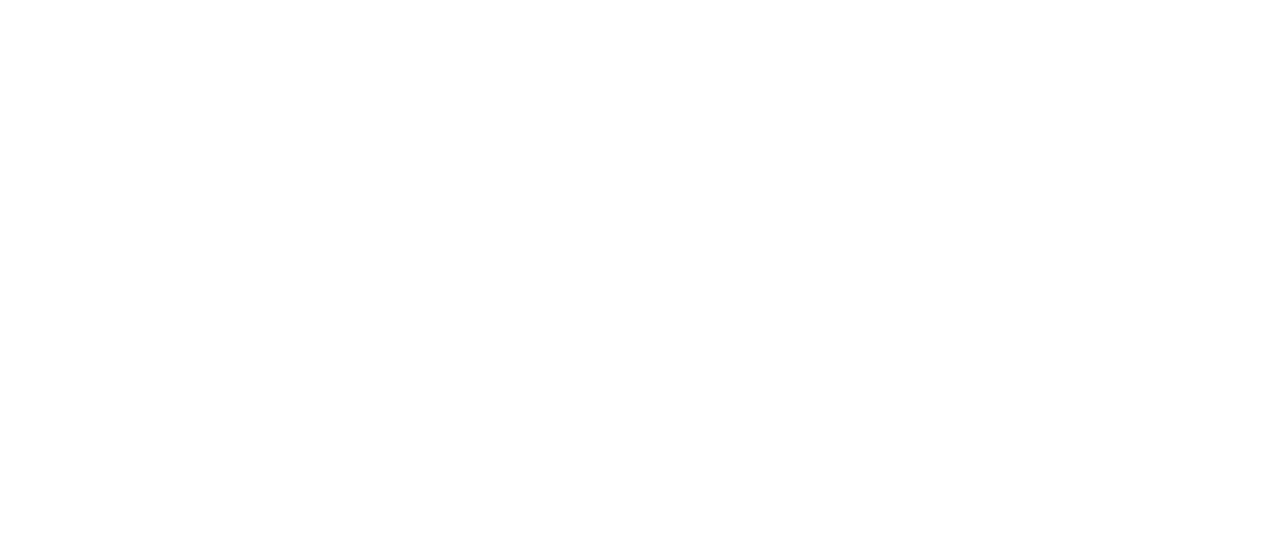 scroll, scrollTop: 0, scrollLeft: 0, axis: both 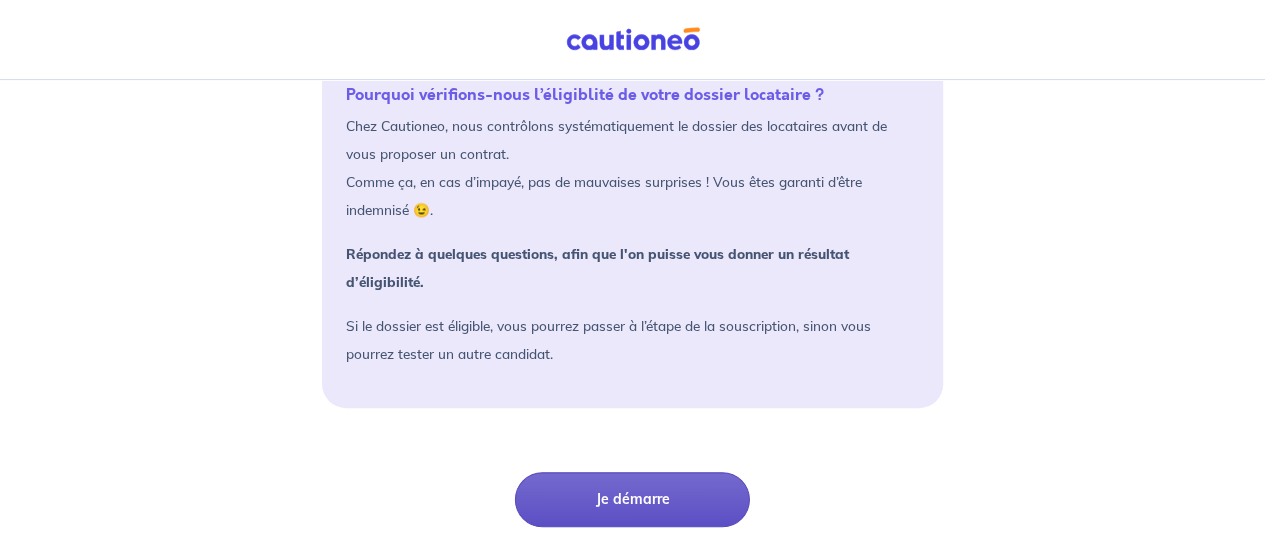 click on "Je démarre" at bounding box center [632, 499] 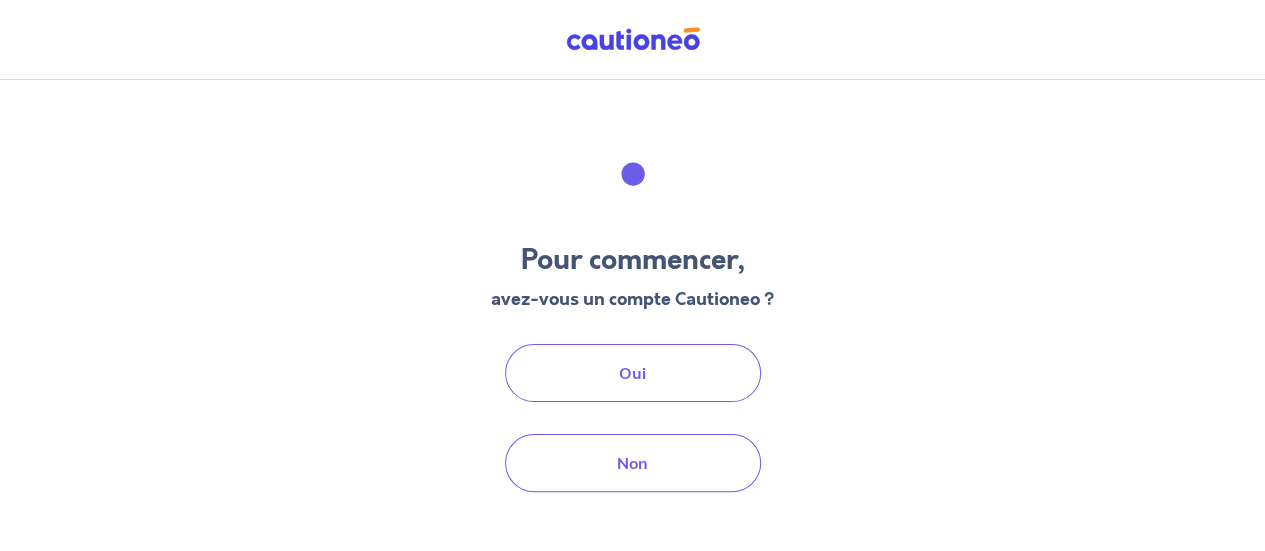 scroll, scrollTop: 0, scrollLeft: 0, axis: both 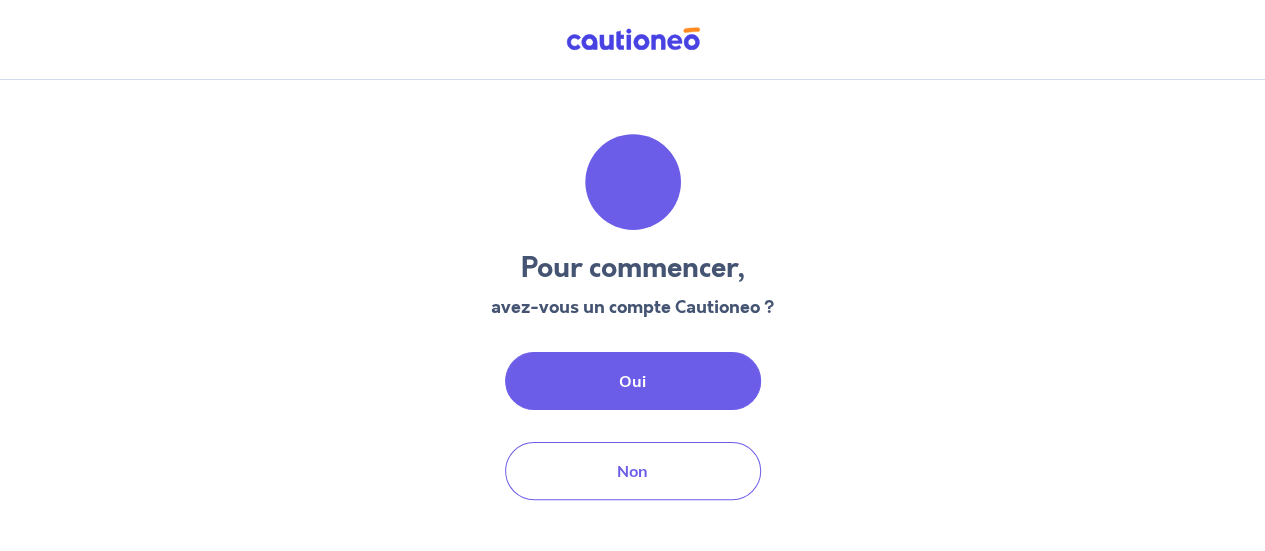 click on "Oui" at bounding box center [633, 381] 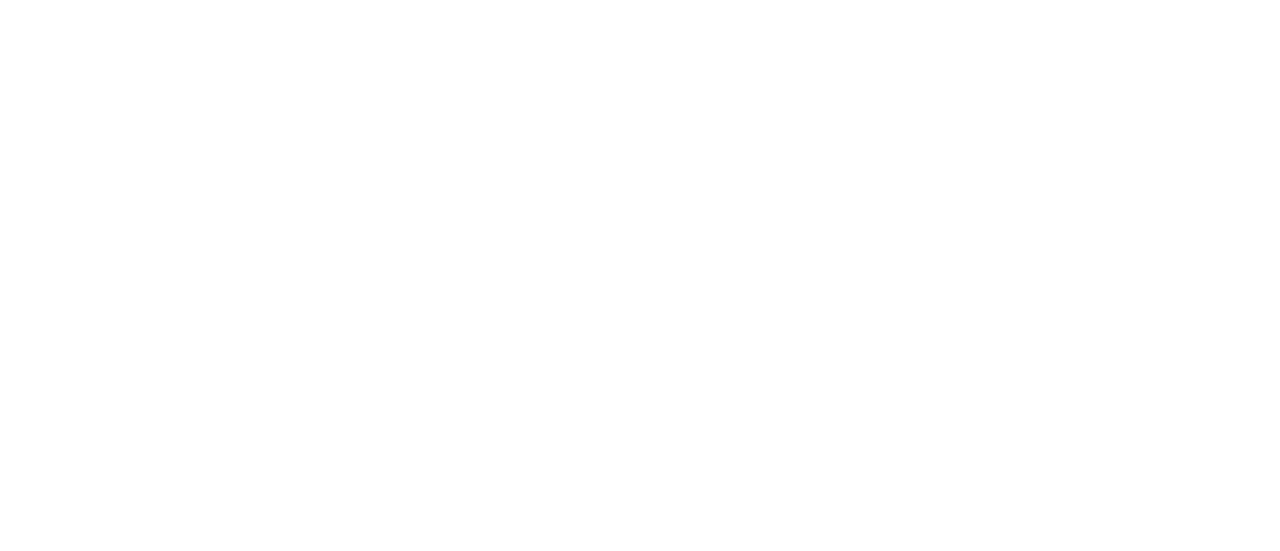 scroll, scrollTop: 0, scrollLeft: 0, axis: both 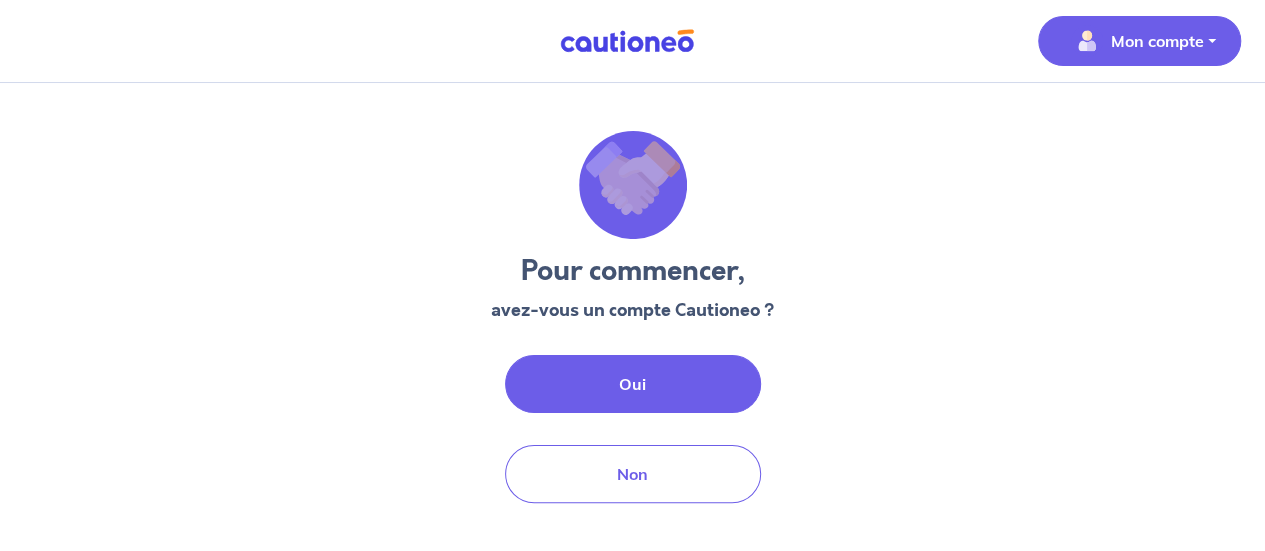 click on "Oui" at bounding box center [633, 384] 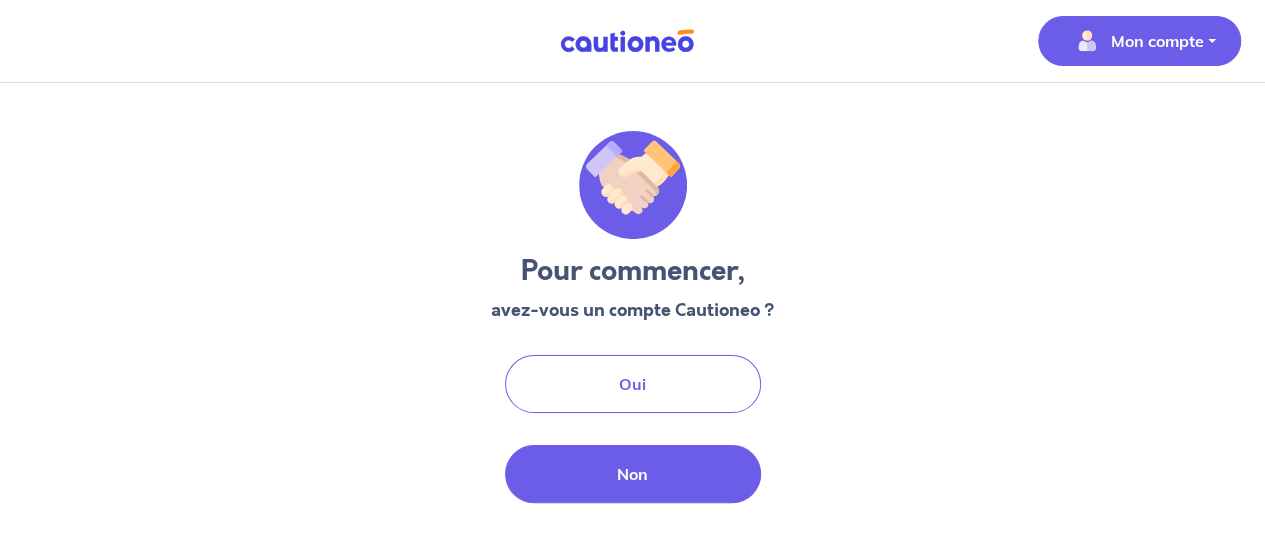 click on "Non" at bounding box center (633, 474) 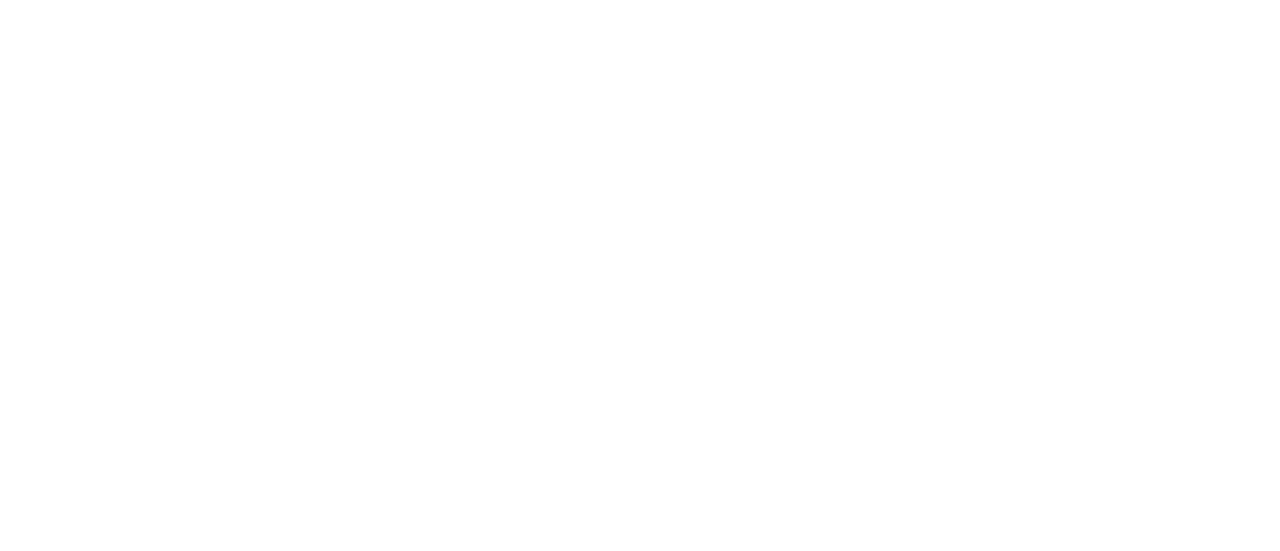 scroll, scrollTop: 0, scrollLeft: 0, axis: both 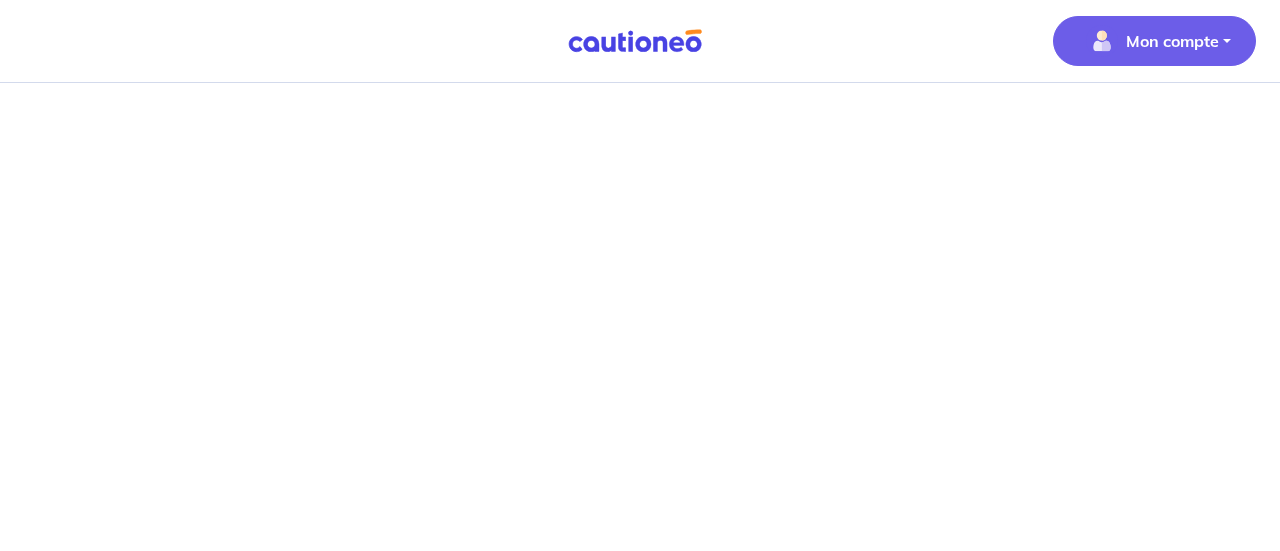 click on "Mon compte" at bounding box center [1172, 41] 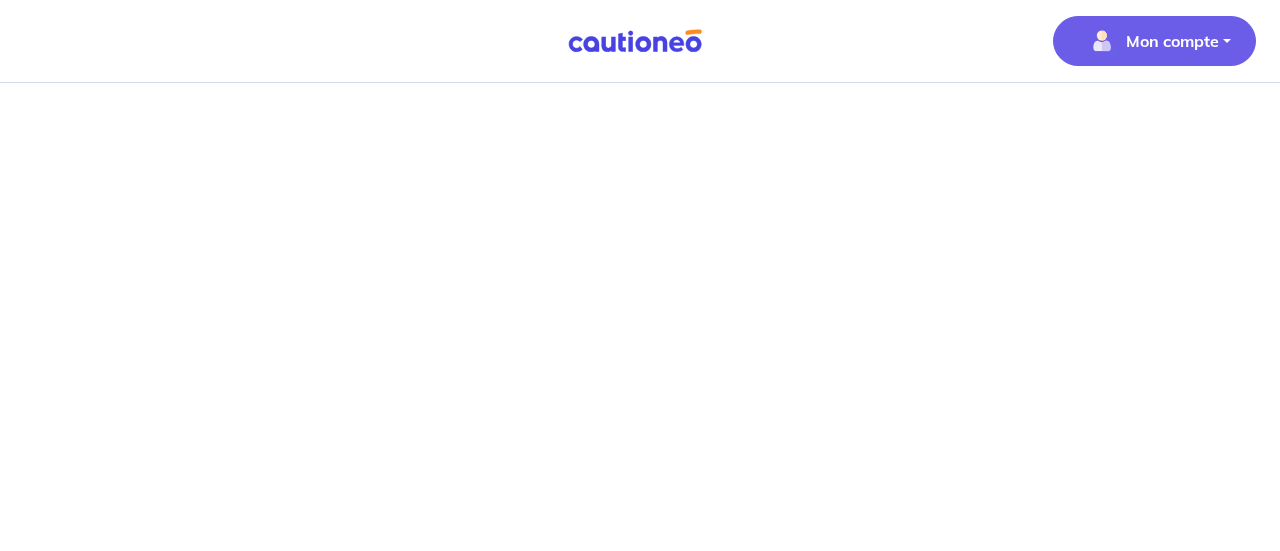 click on "Mon compte" at bounding box center [1172, 41] 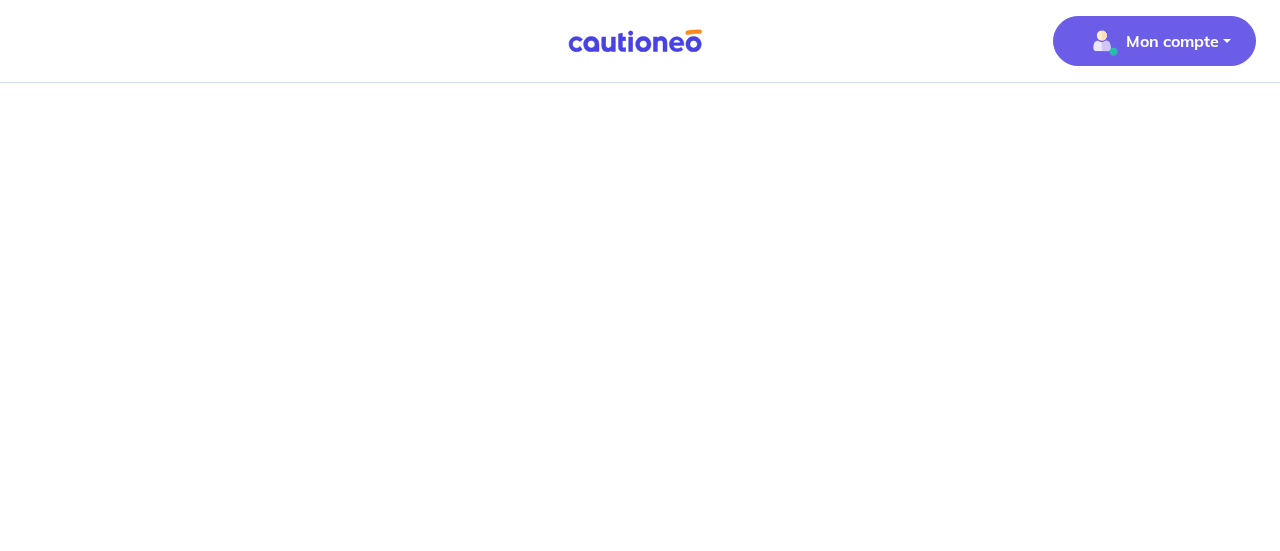 click on "Mon compte" at bounding box center [1154, 41] 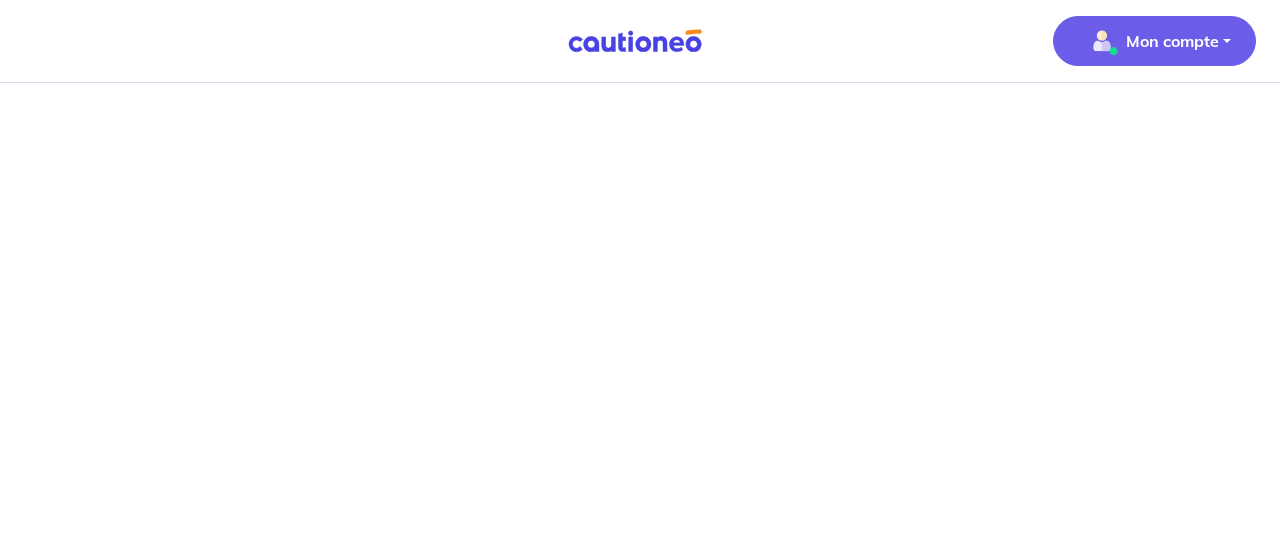 click on "Mon compte" at bounding box center [1154, 41] 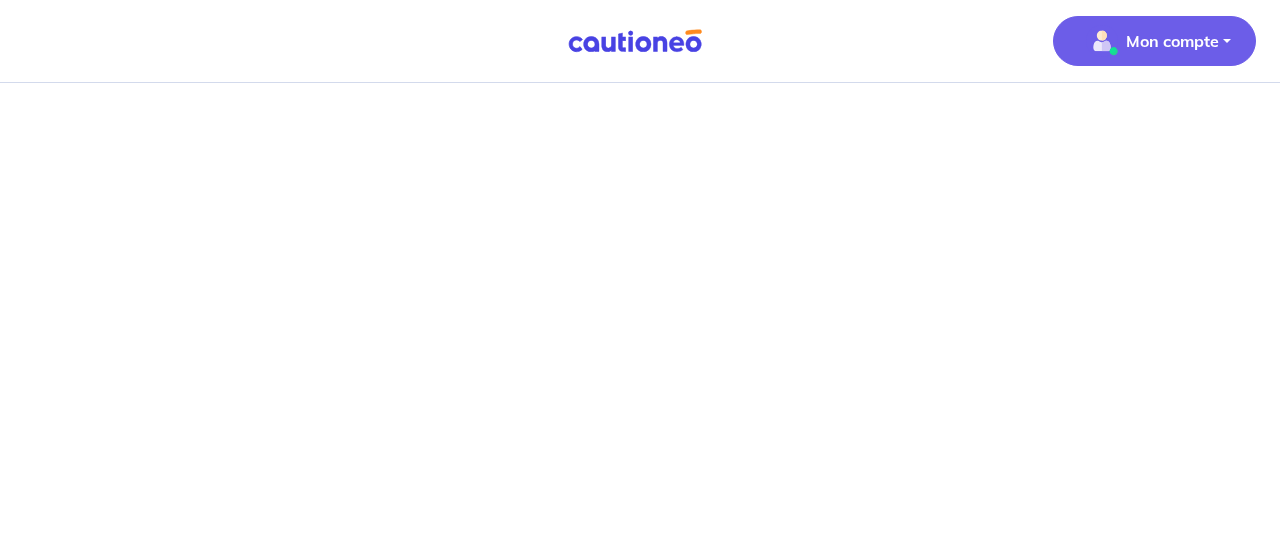 click on "Mon compte" at bounding box center (1172, 41) 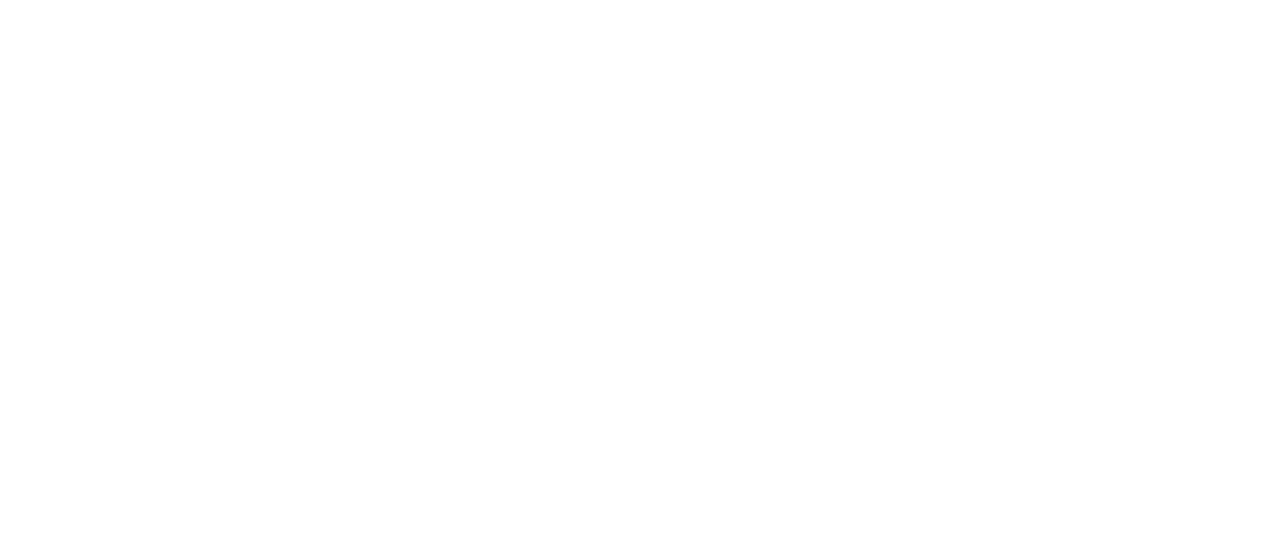 scroll, scrollTop: 0, scrollLeft: 0, axis: both 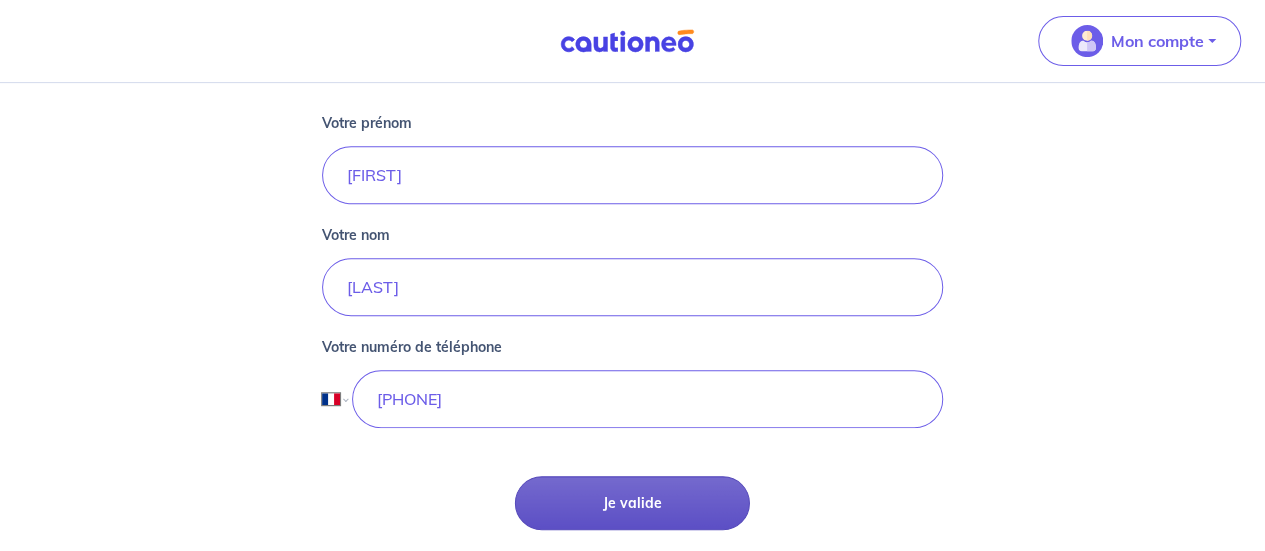 click on "Je valide" at bounding box center (632, 503) 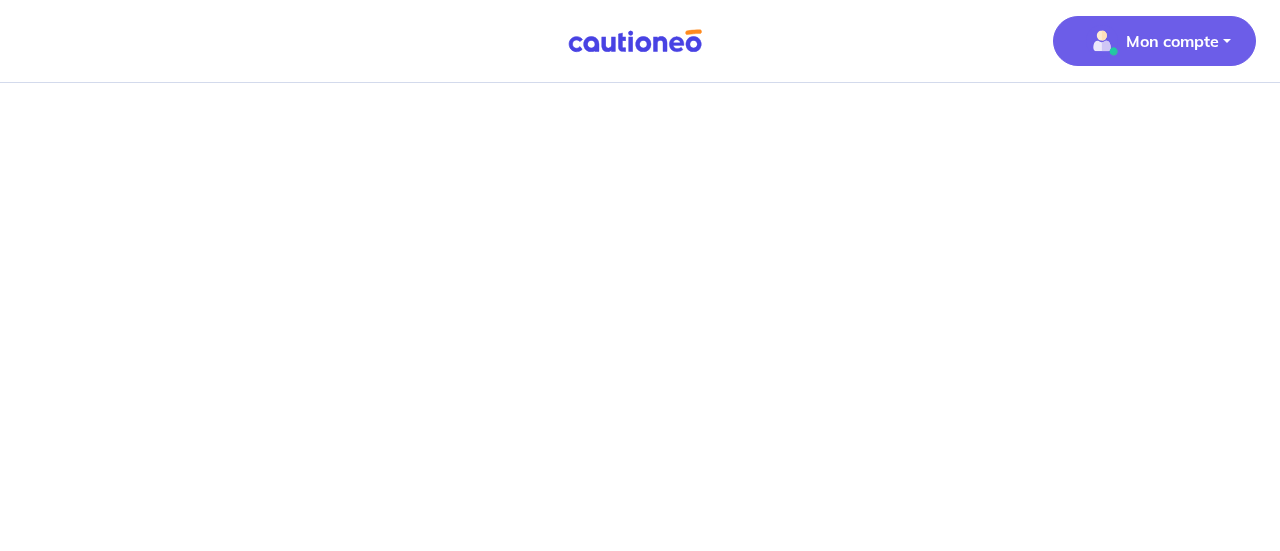 click on "Mon compte" at bounding box center (1172, 41) 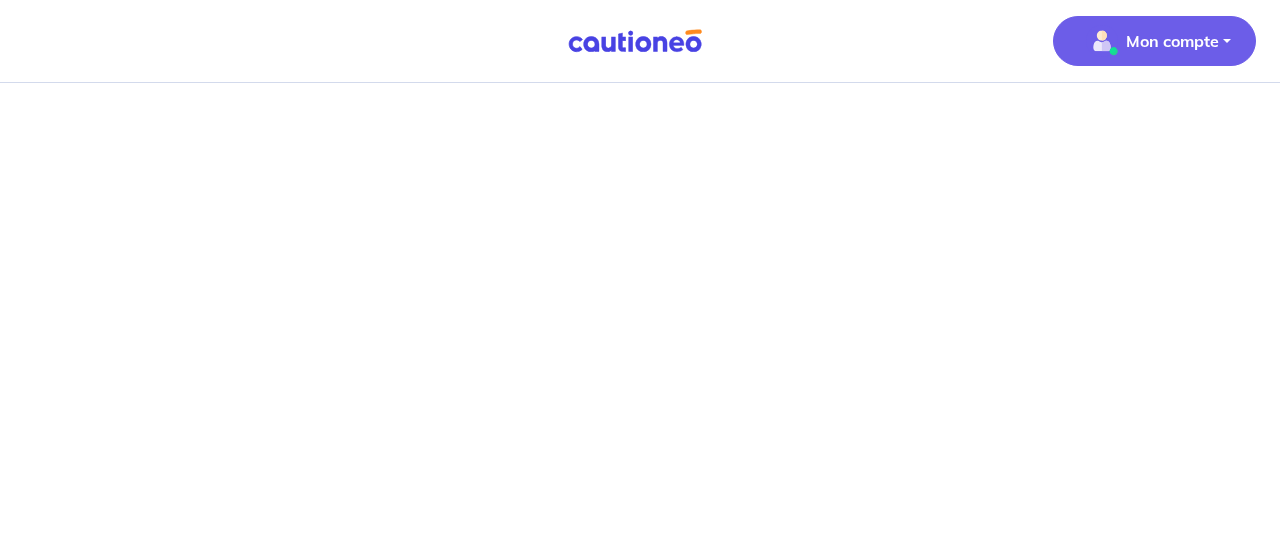 click on "Mon compte" at bounding box center (1172, 41) 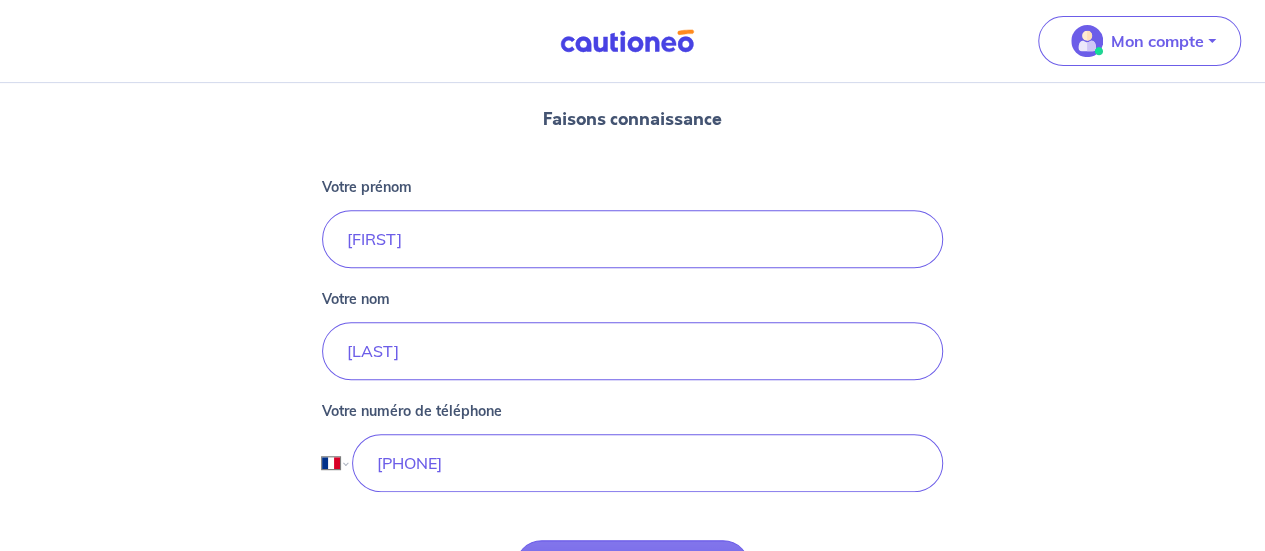 scroll, scrollTop: 384, scrollLeft: 0, axis: vertical 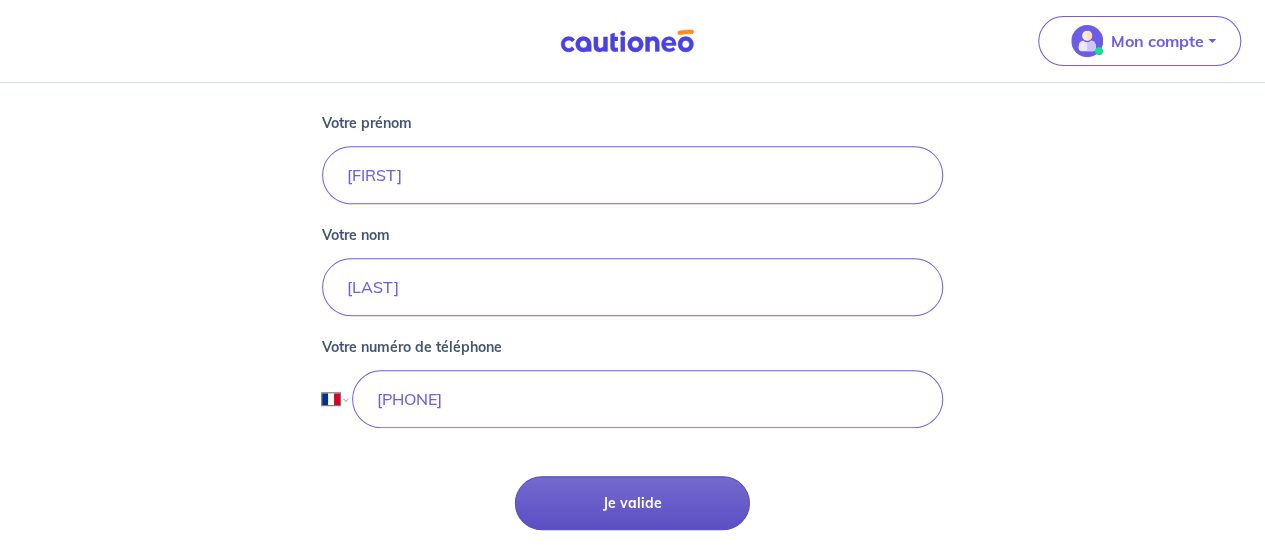 click on "Je valide" at bounding box center [632, 503] 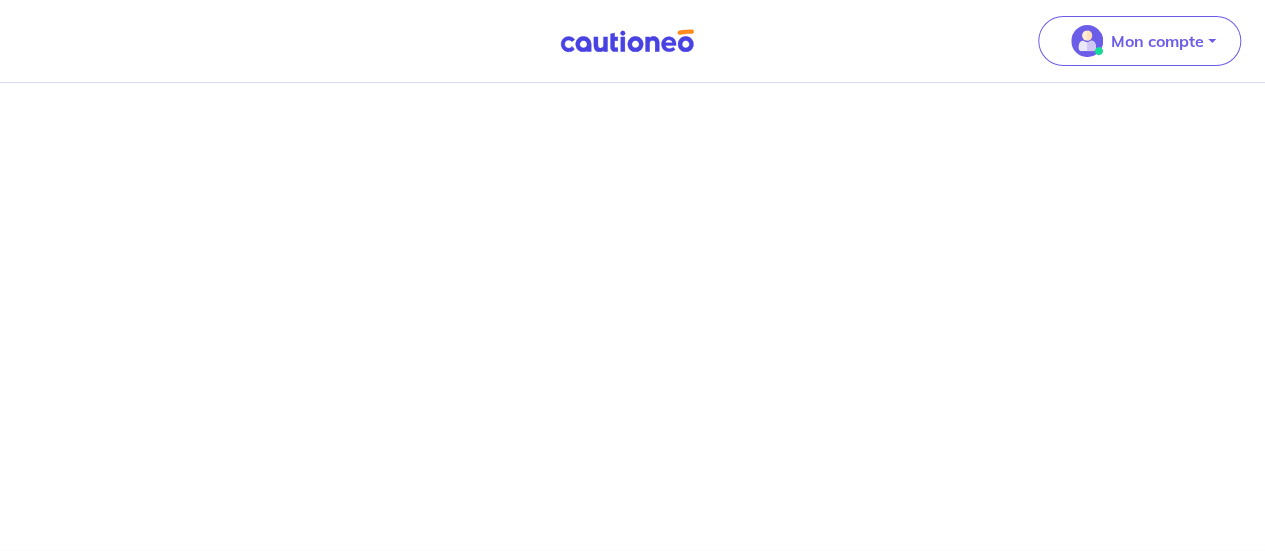 scroll, scrollTop: 0, scrollLeft: 0, axis: both 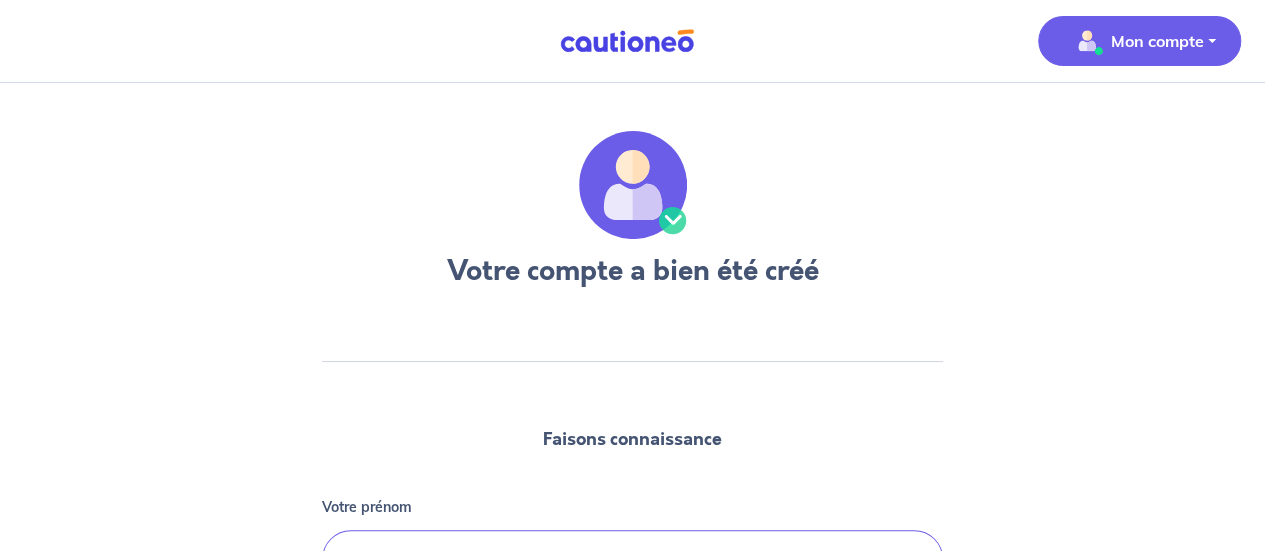click on "Mon compte" at bounding box center (1157, 41) 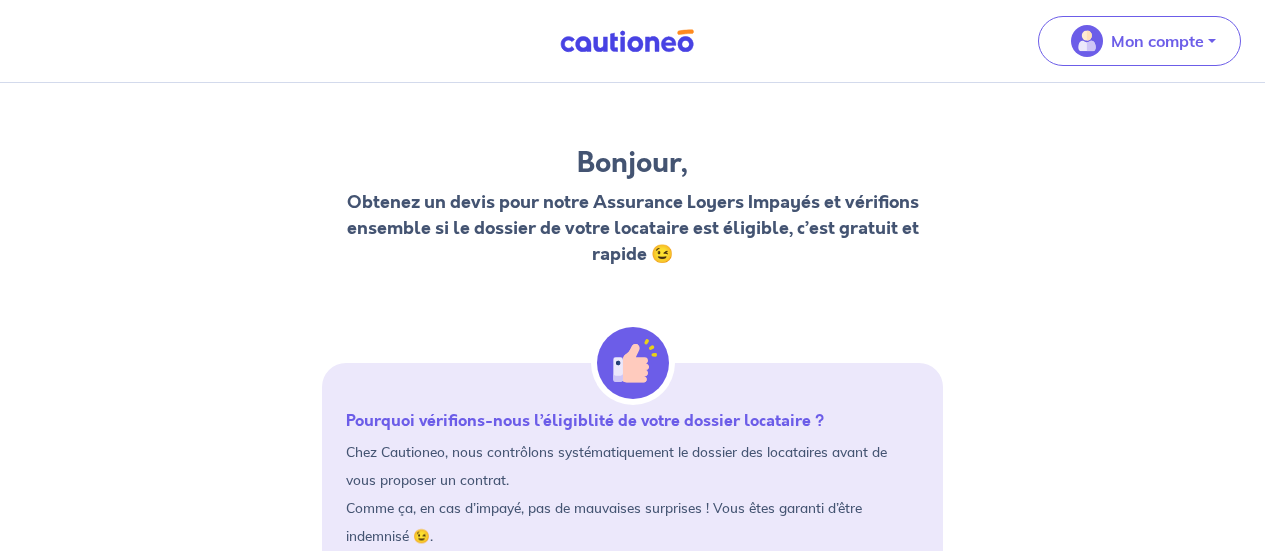 scroll, scrollTop: 0, scrollLeft: 0, axis: both 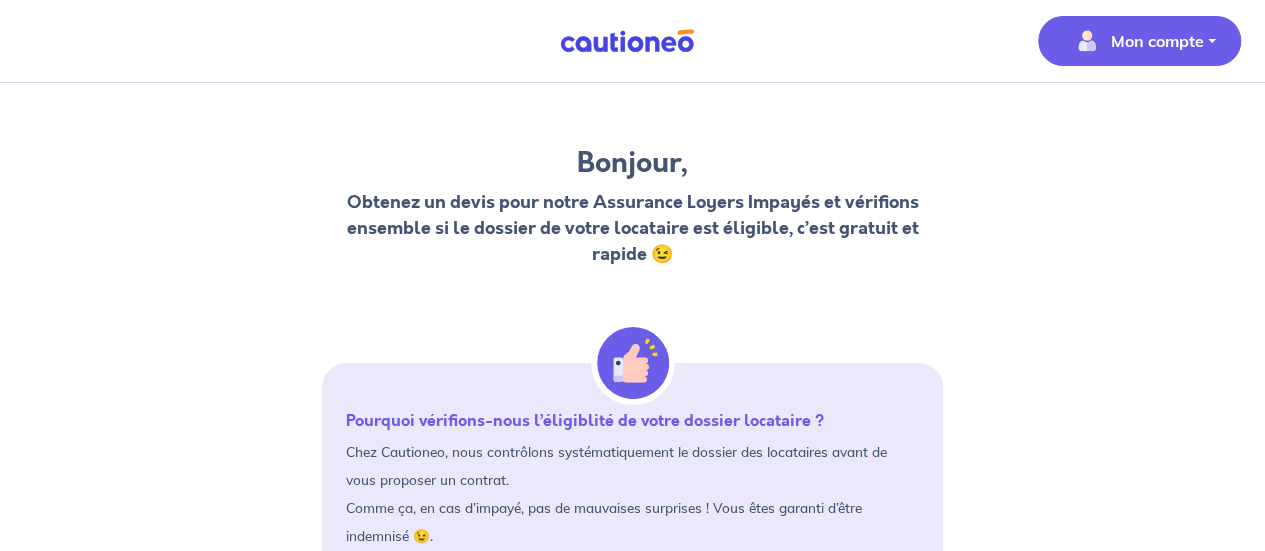 click on "Mon compte" at bounding box center (1157, 41) 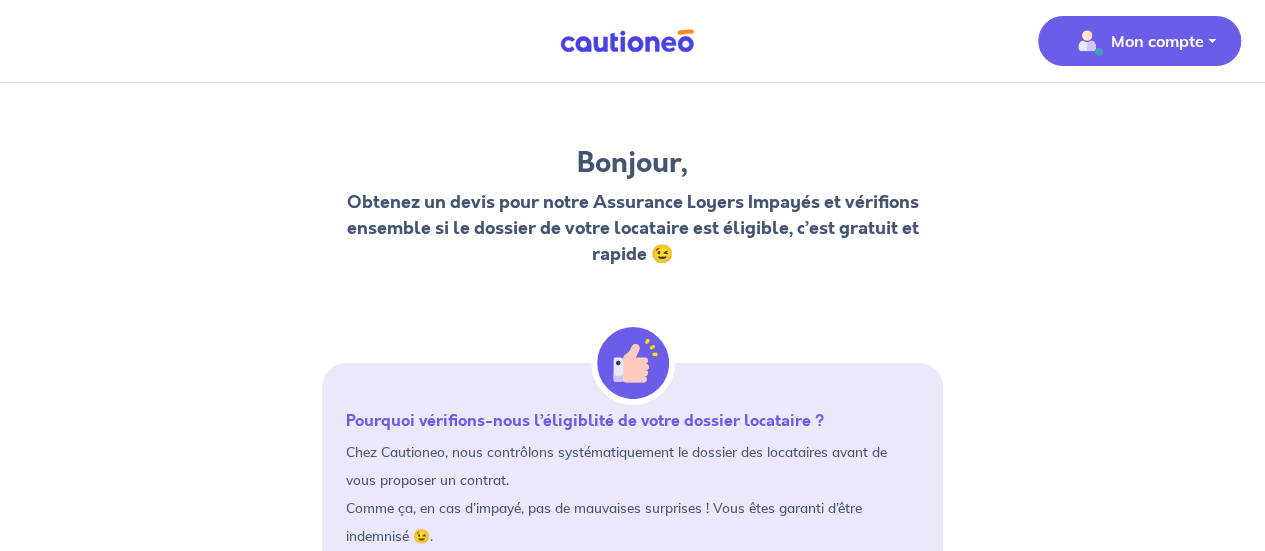 click on "Mon compte" at bounding box center (1157, 41) 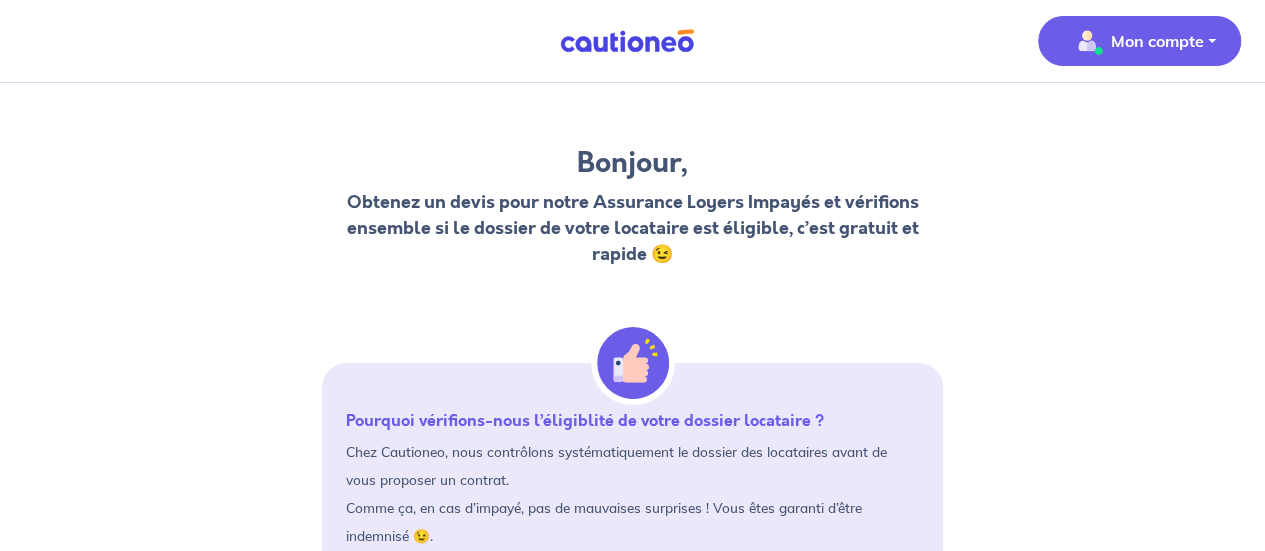 click on "Mon compte" at bounding box center (1157, 41) 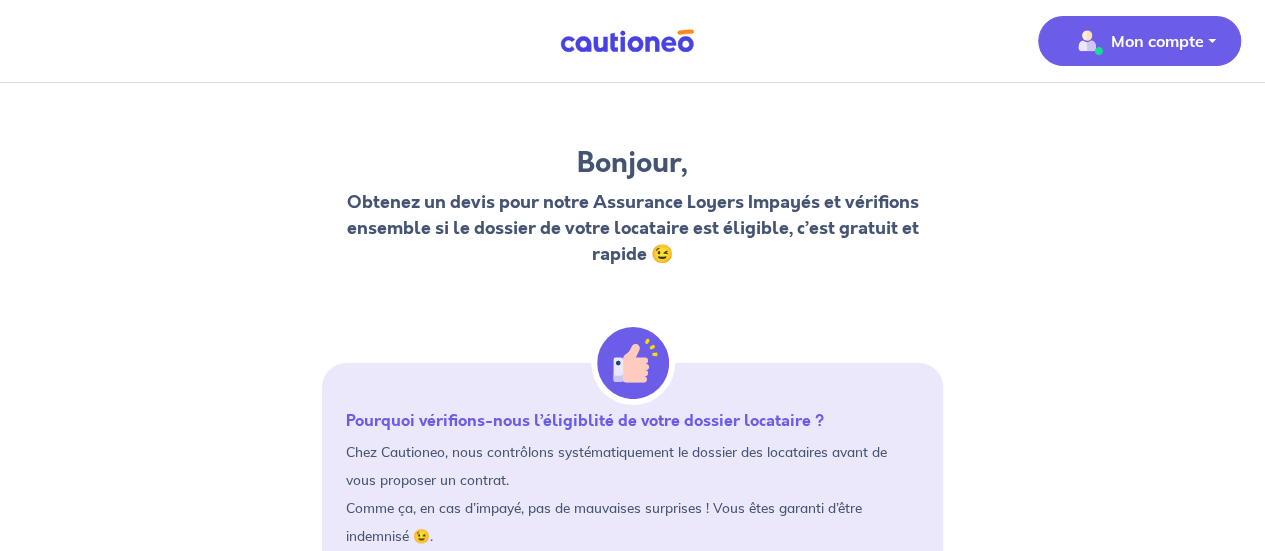 click on "Mon compte" at bounding box center (1157, 41) 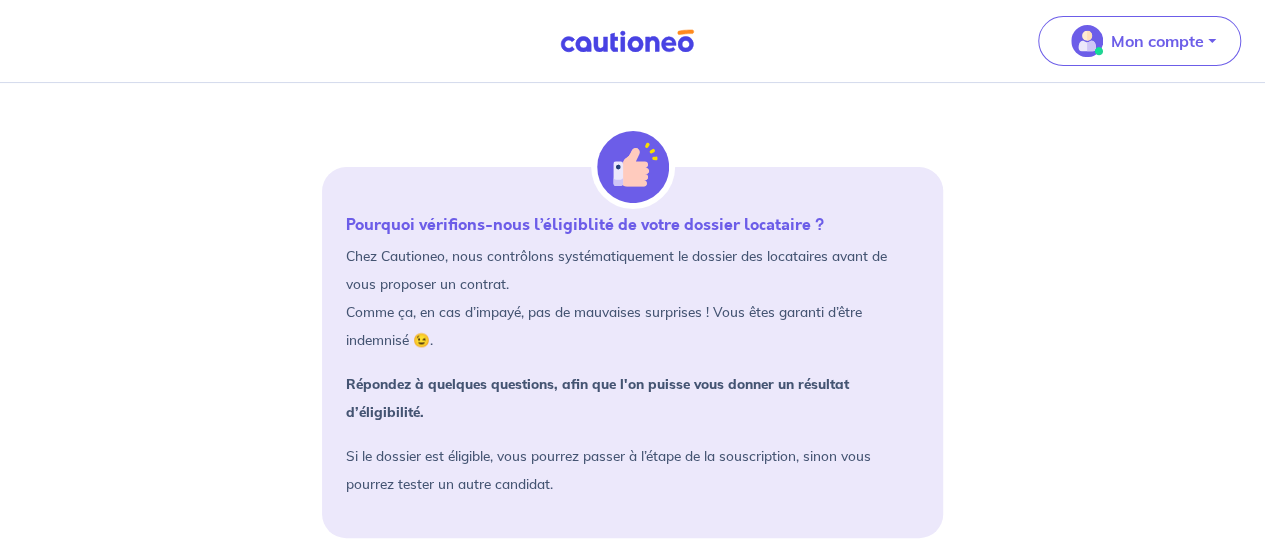 scroll, scrollTop: 325, scrollLeft: 0, axis: vertical 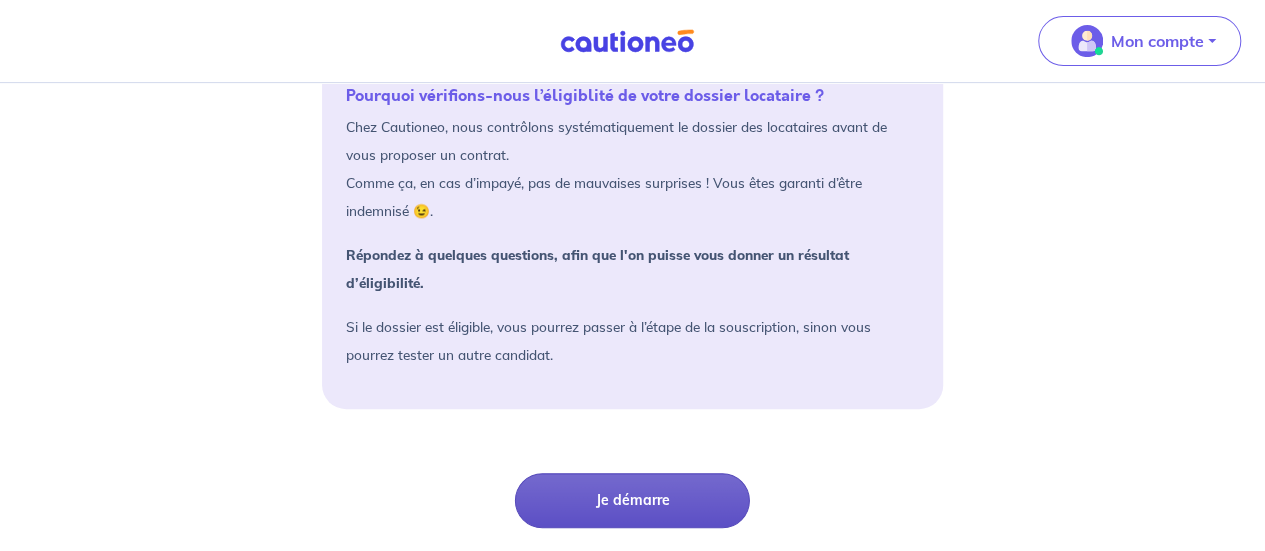 click on "Je démarre" at bounding box center [632, 500] 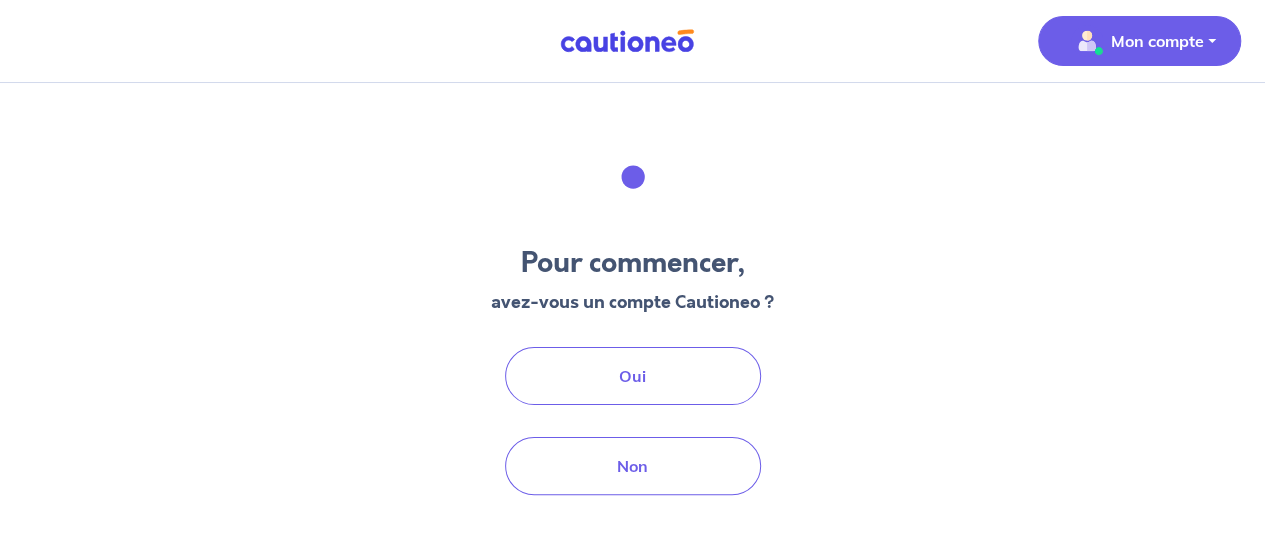 scroll, scrollTop: 0, scrollLeft: 0, axis: both 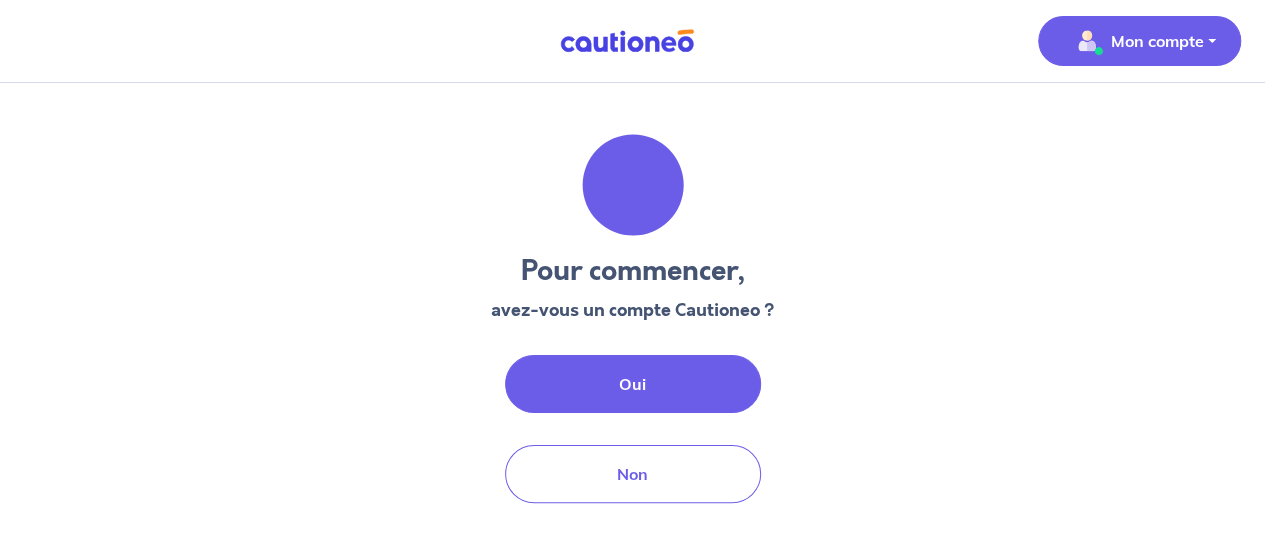 click on "Oui" at bounding box center (633, 384) 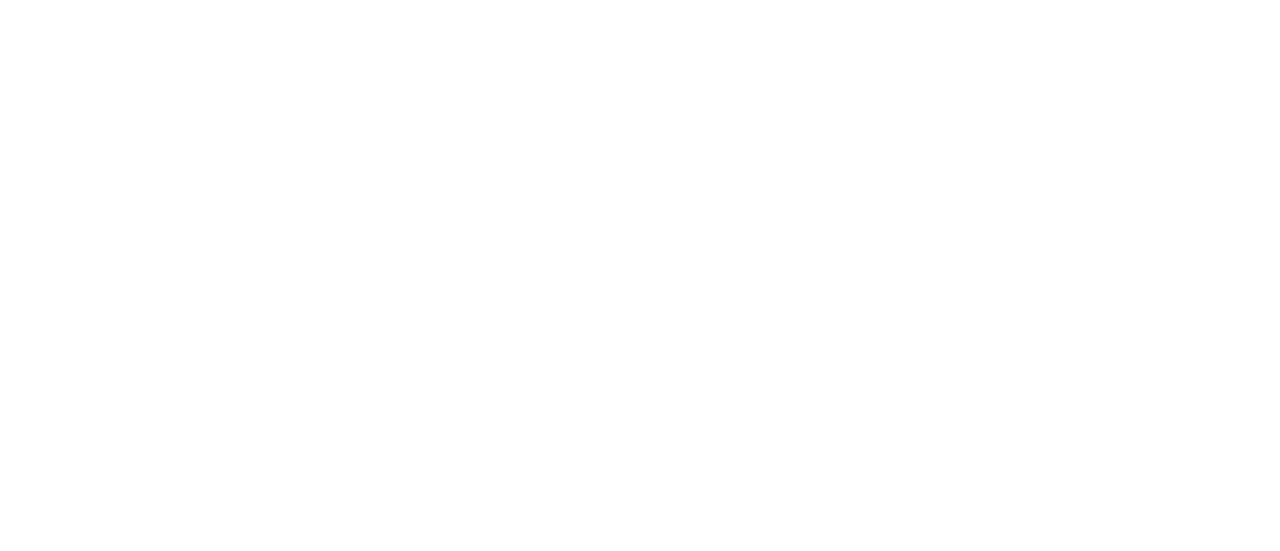 scroll, scrollTop: 0, scrollLeft: 0, axis: both 